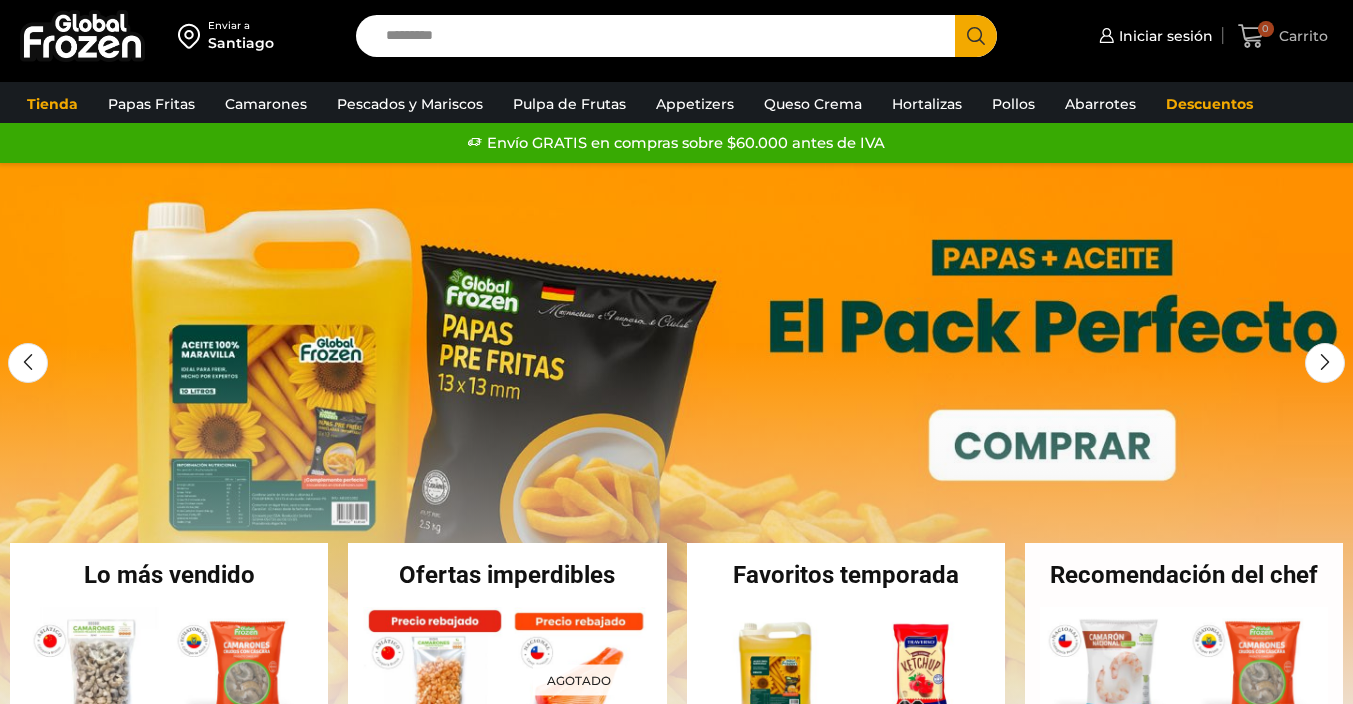 scroll, scrollTop: 0, scrollLeft: 0, axis: both 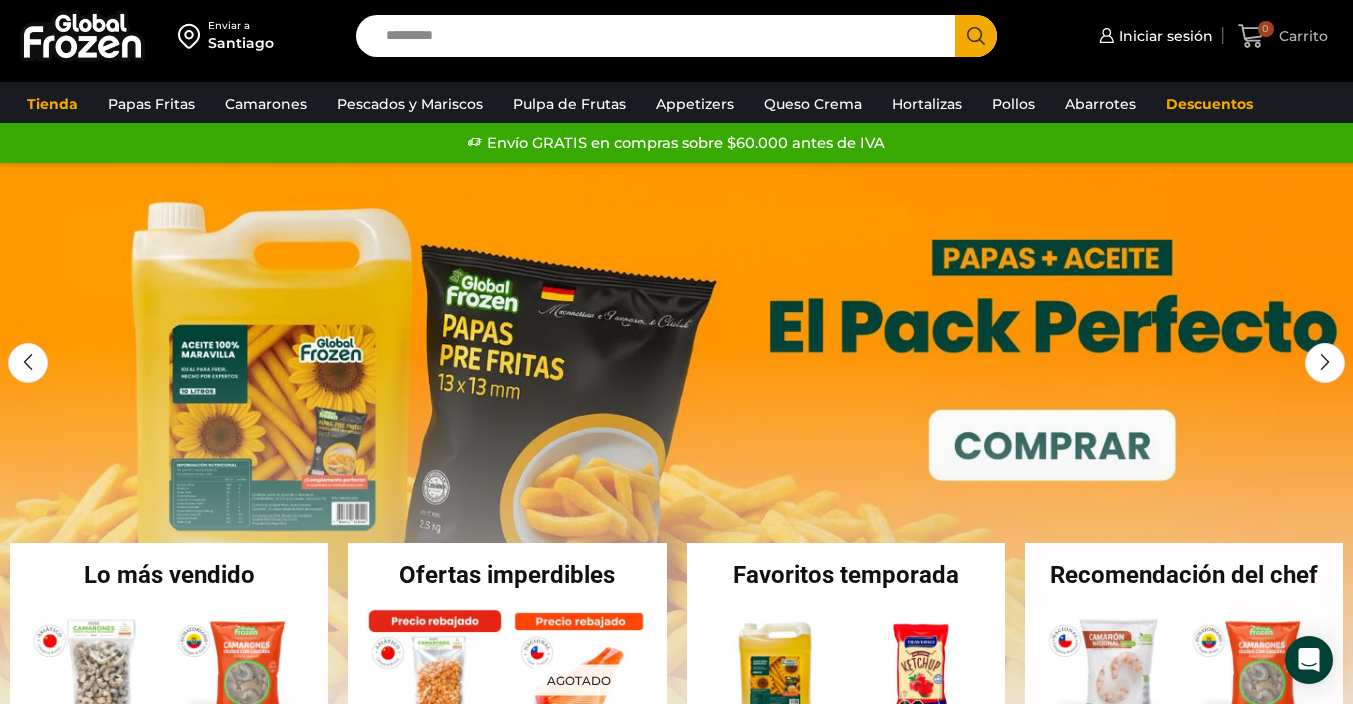 click 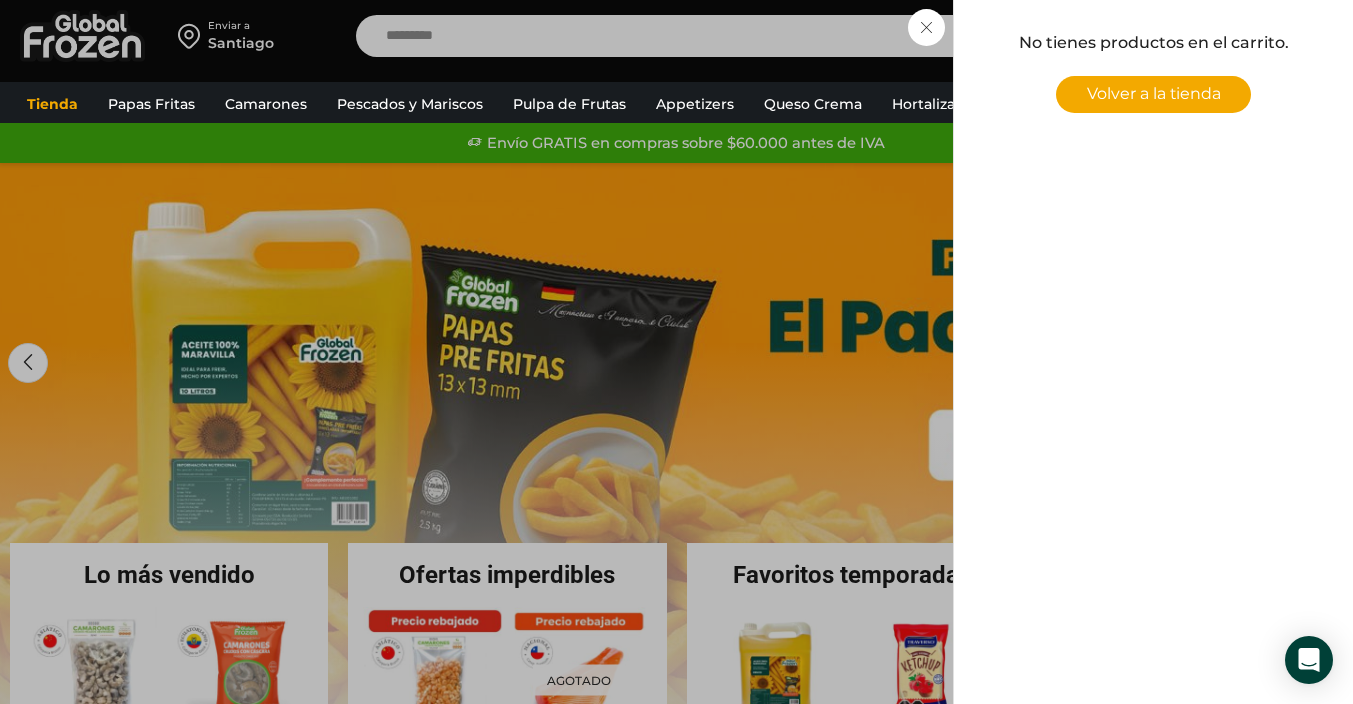click on "0
Carrito
0
0
Shopping Cart
No tienes productos en el carrito.
Volver a la tienda
Shopping cart                     (0)
Subtotal $ 0 $ 0" at bounding box center [1283, 36] 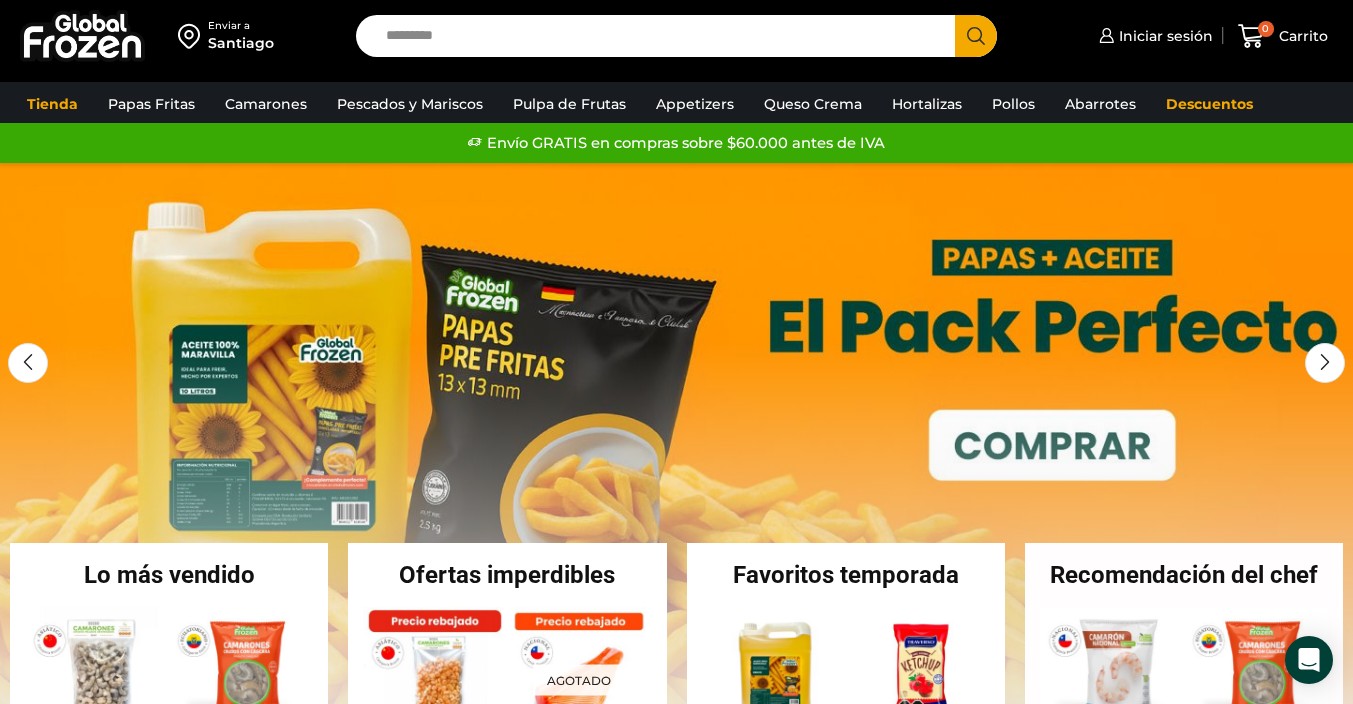 click on "Search input" at bounding box center [661, 36] 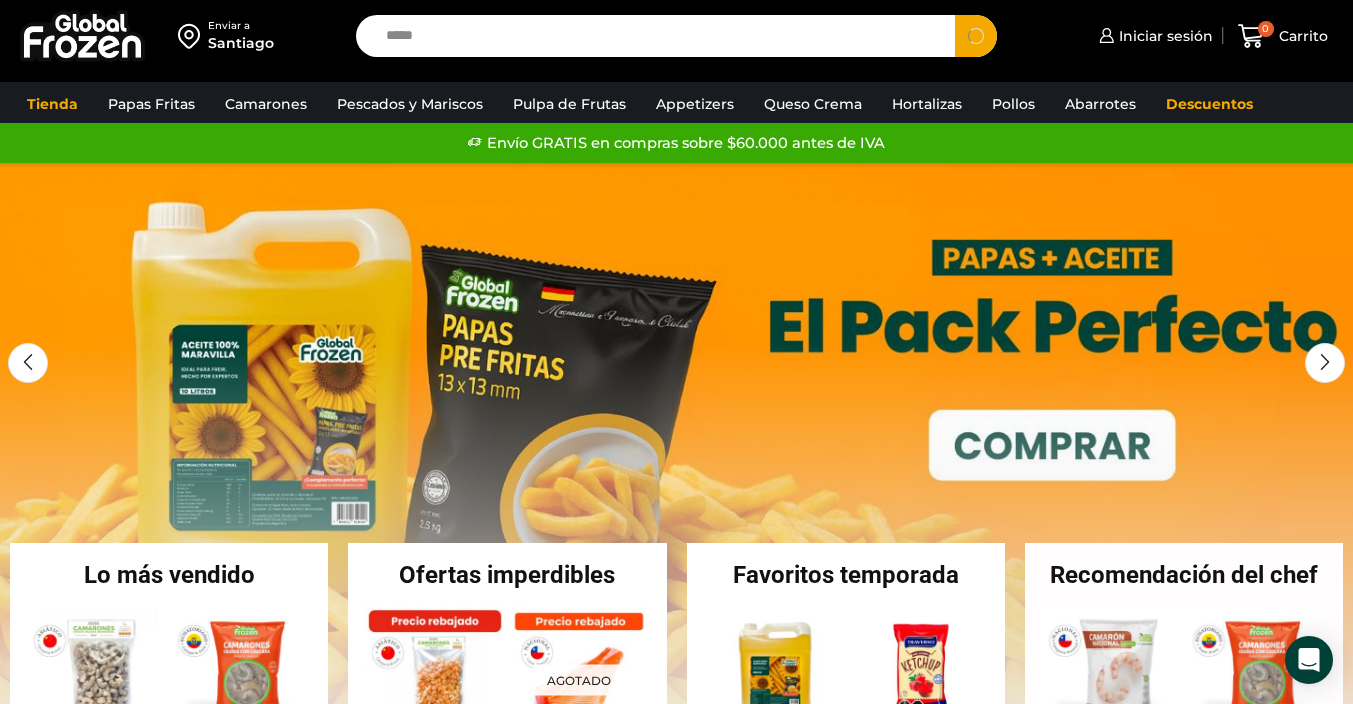 type on "*****" 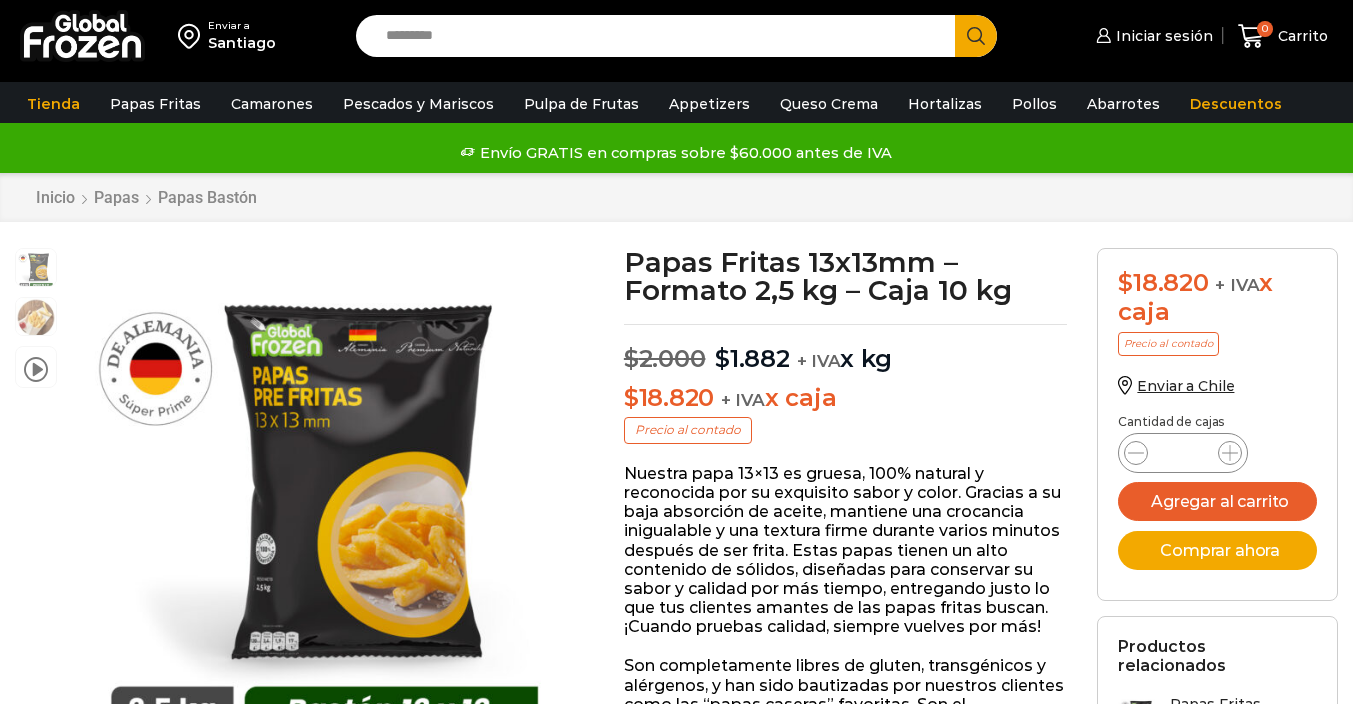 scroll, scrollTop: 1, scrollLeft: 0, axis: vertical 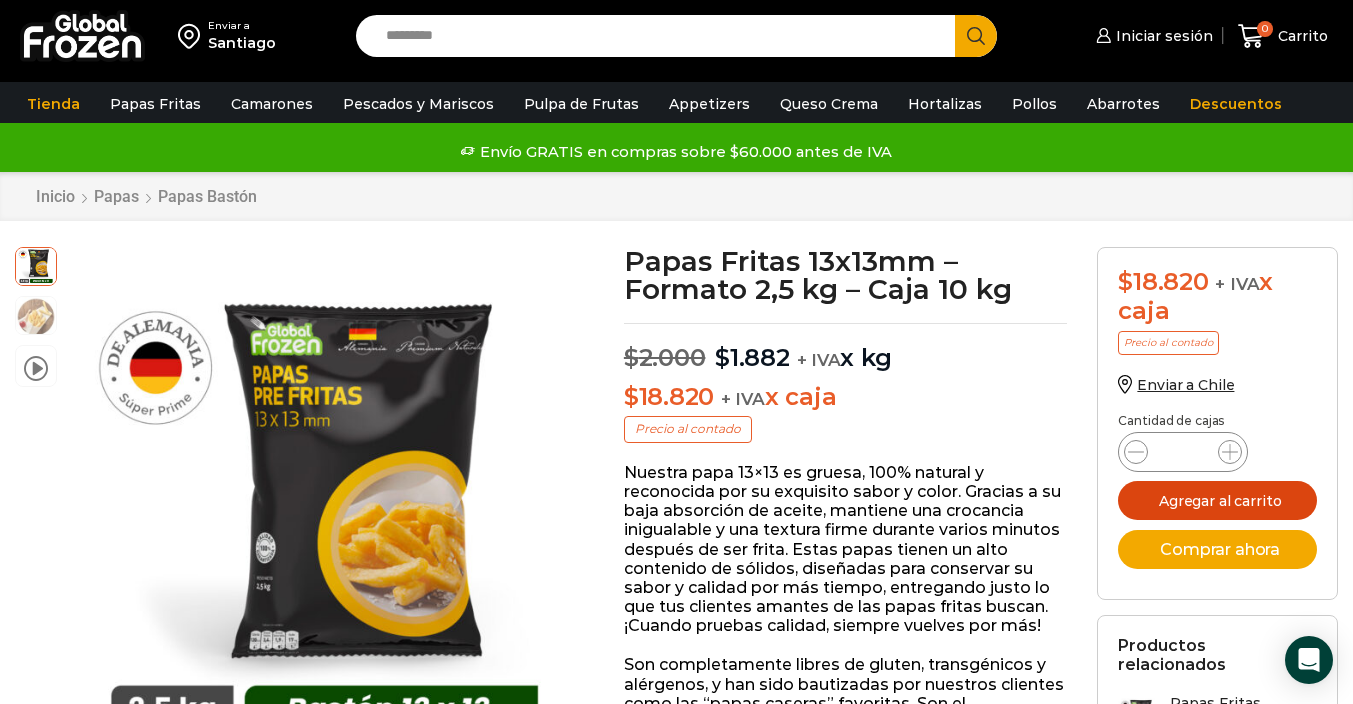 click on "Agregar al carrito" at bounding box center (1217, 500) 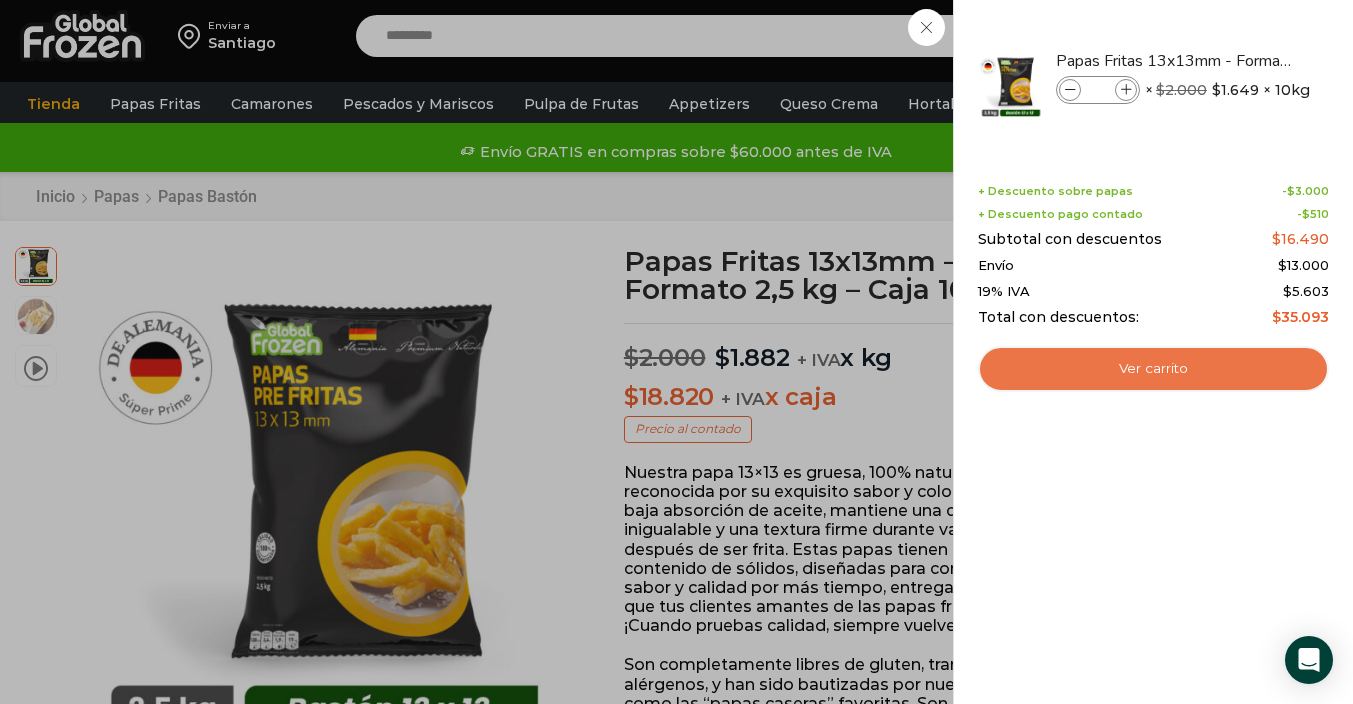 click on "Ver carrito" at bounding box center [1153, 369] 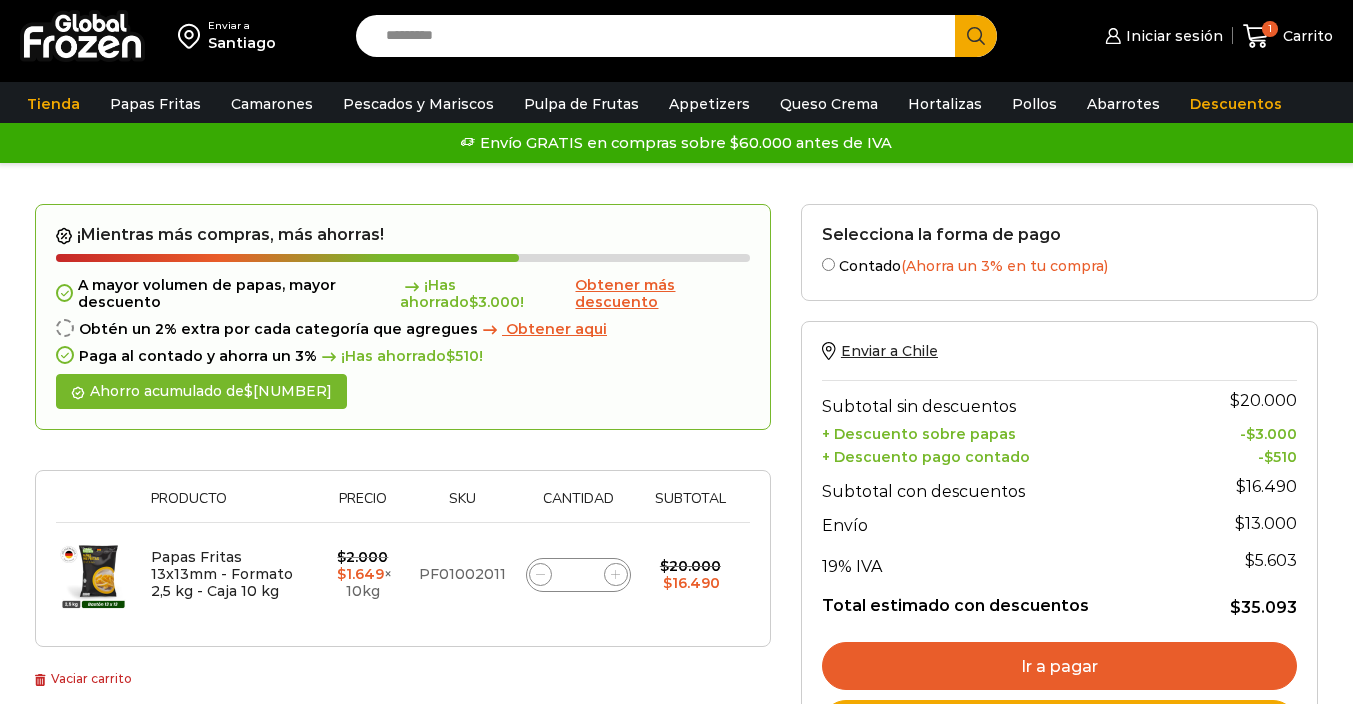 click 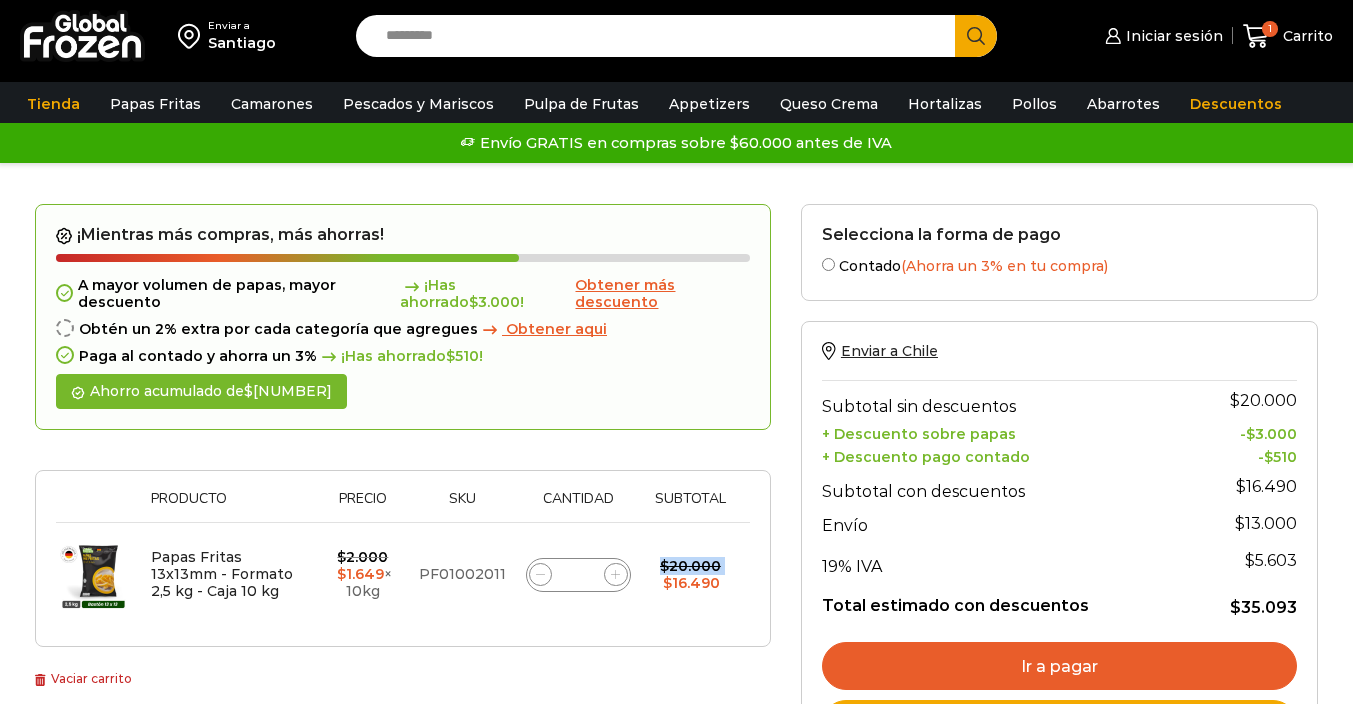 scroll, scrollTop: 0, scrollLeft: 0, axis: both 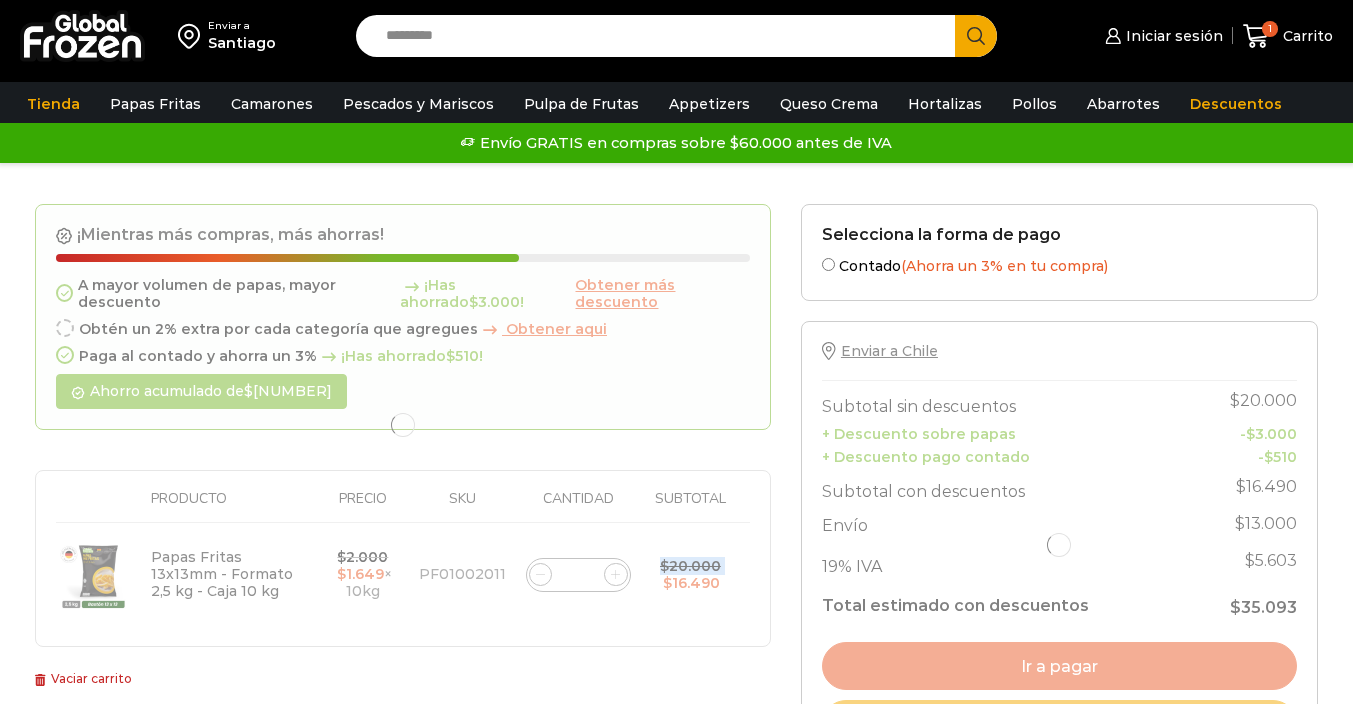click 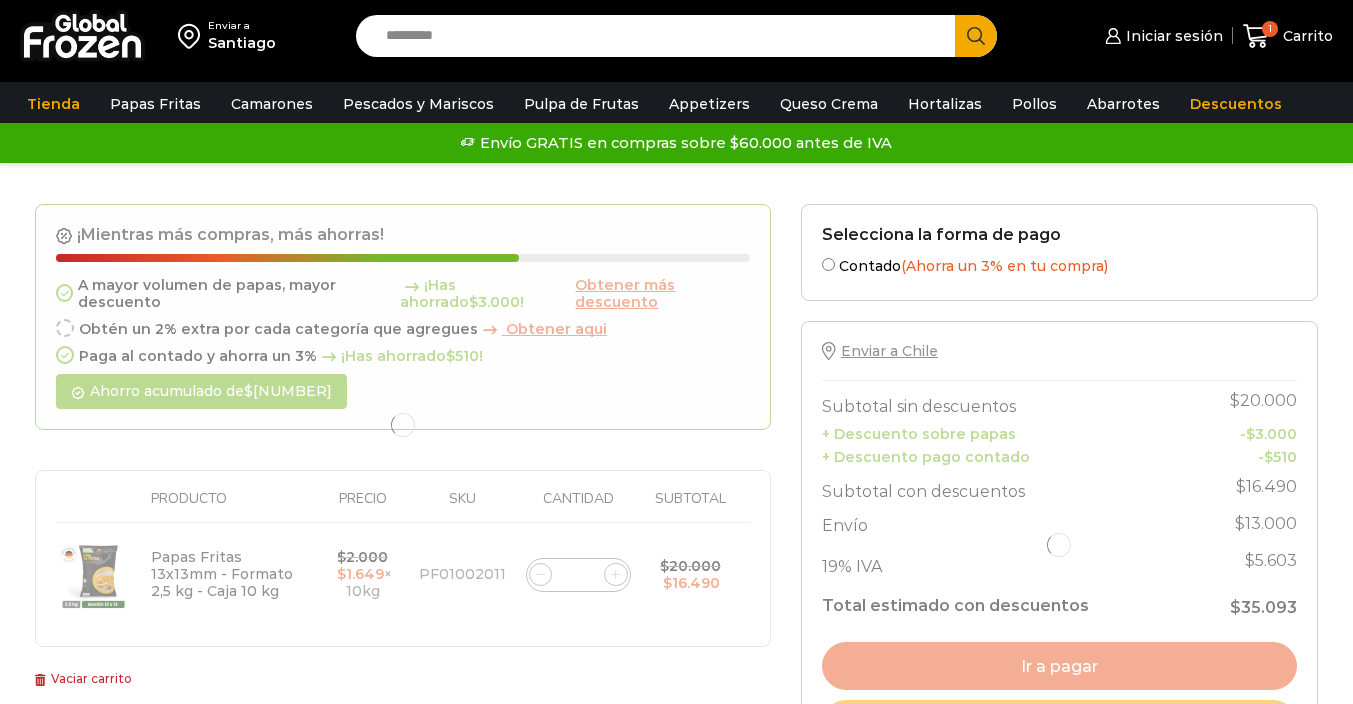 click 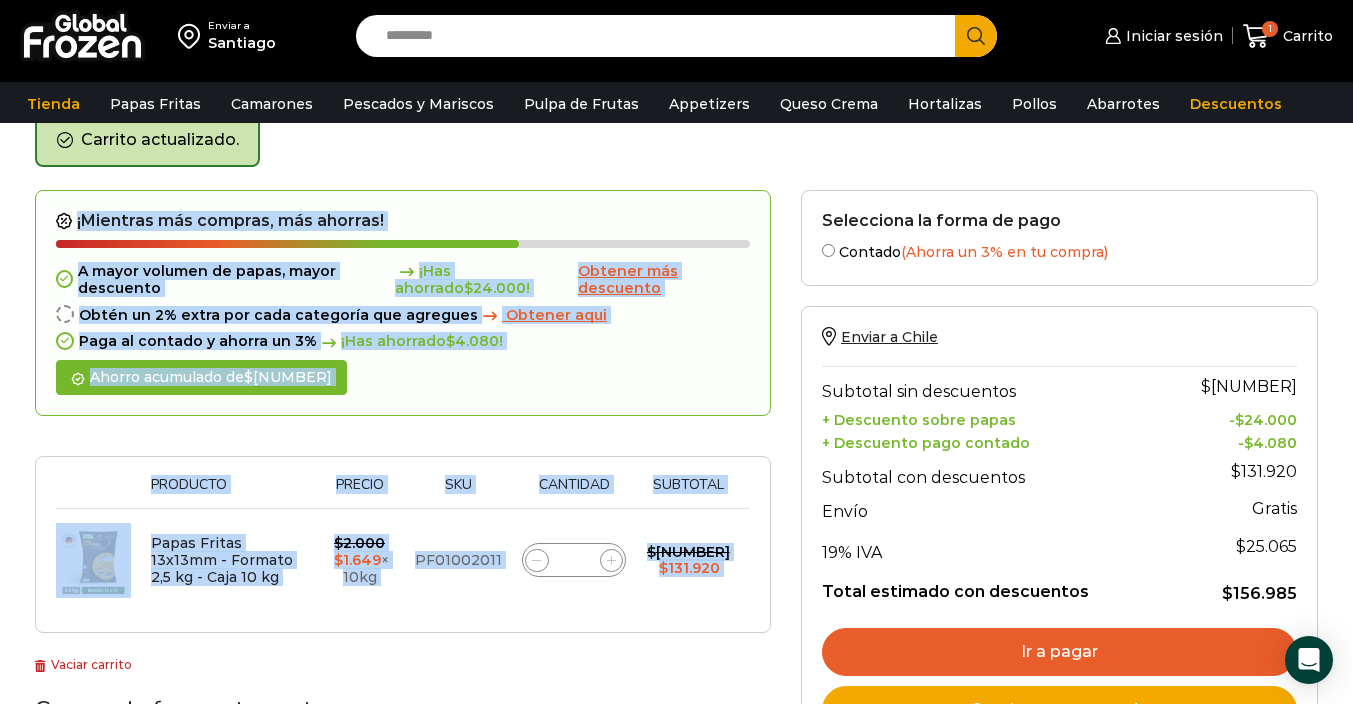 scroll, scrollTop: 103, scrollLeft: 0, axis: vertical 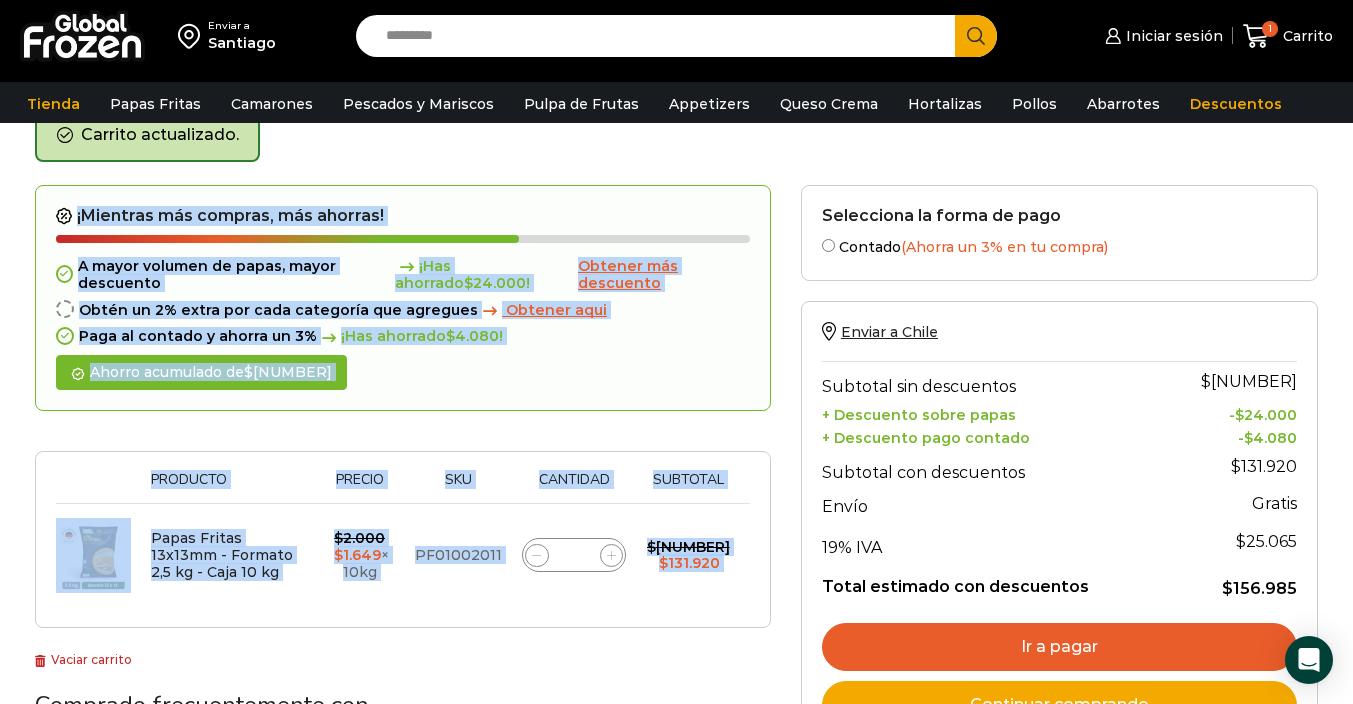 click 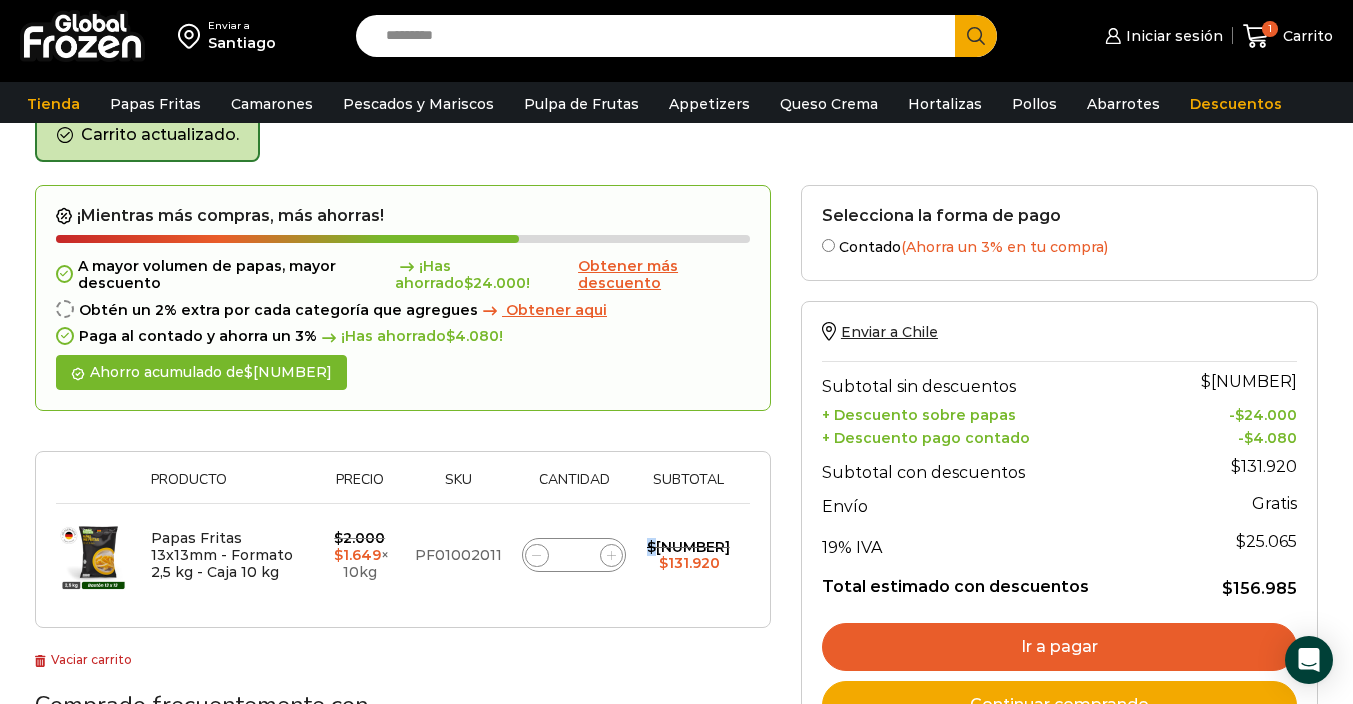 click 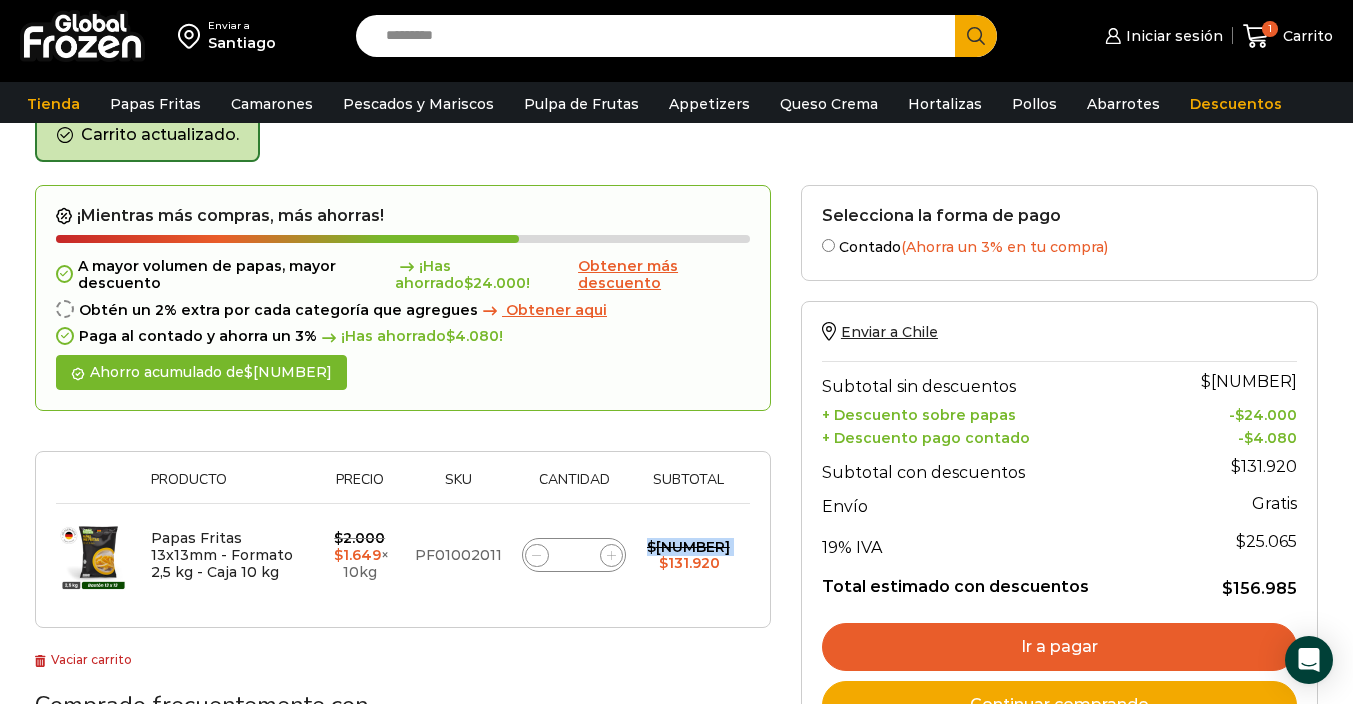 click 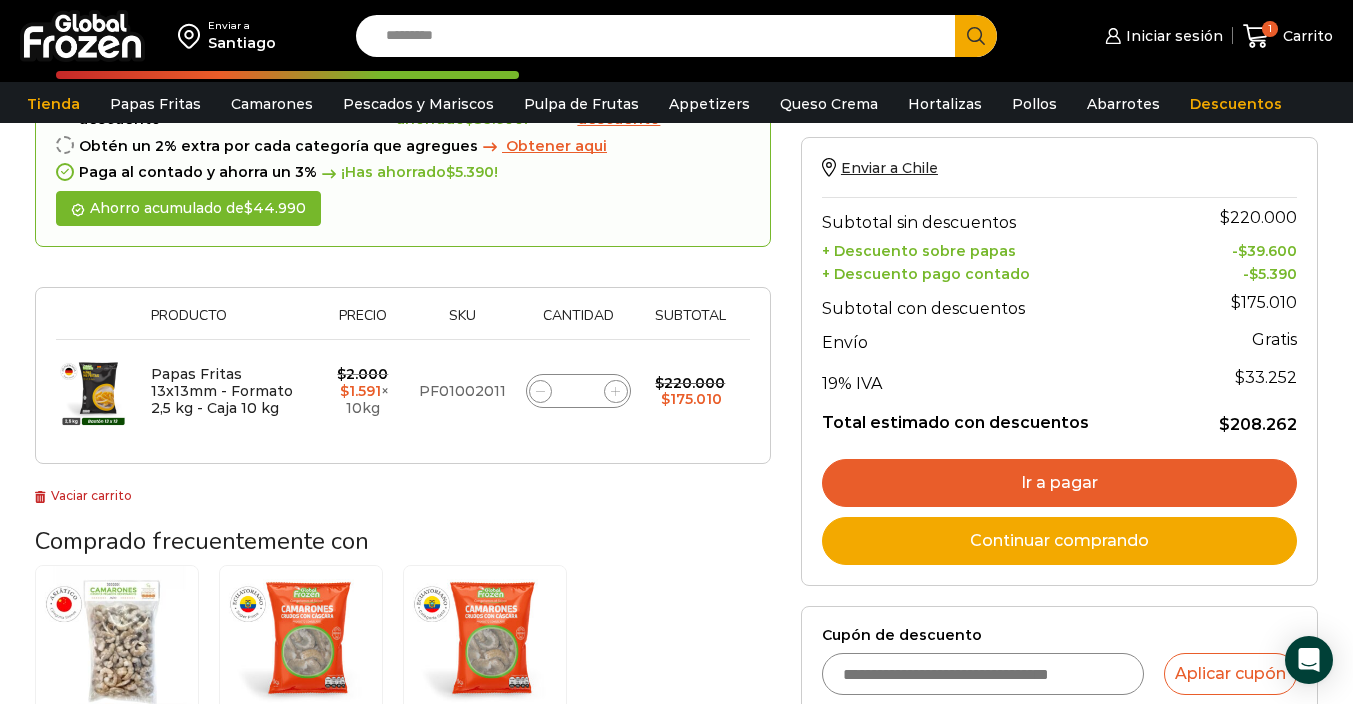scroll, scrollTop: 308, scrollLeft: 0, axis: vertical 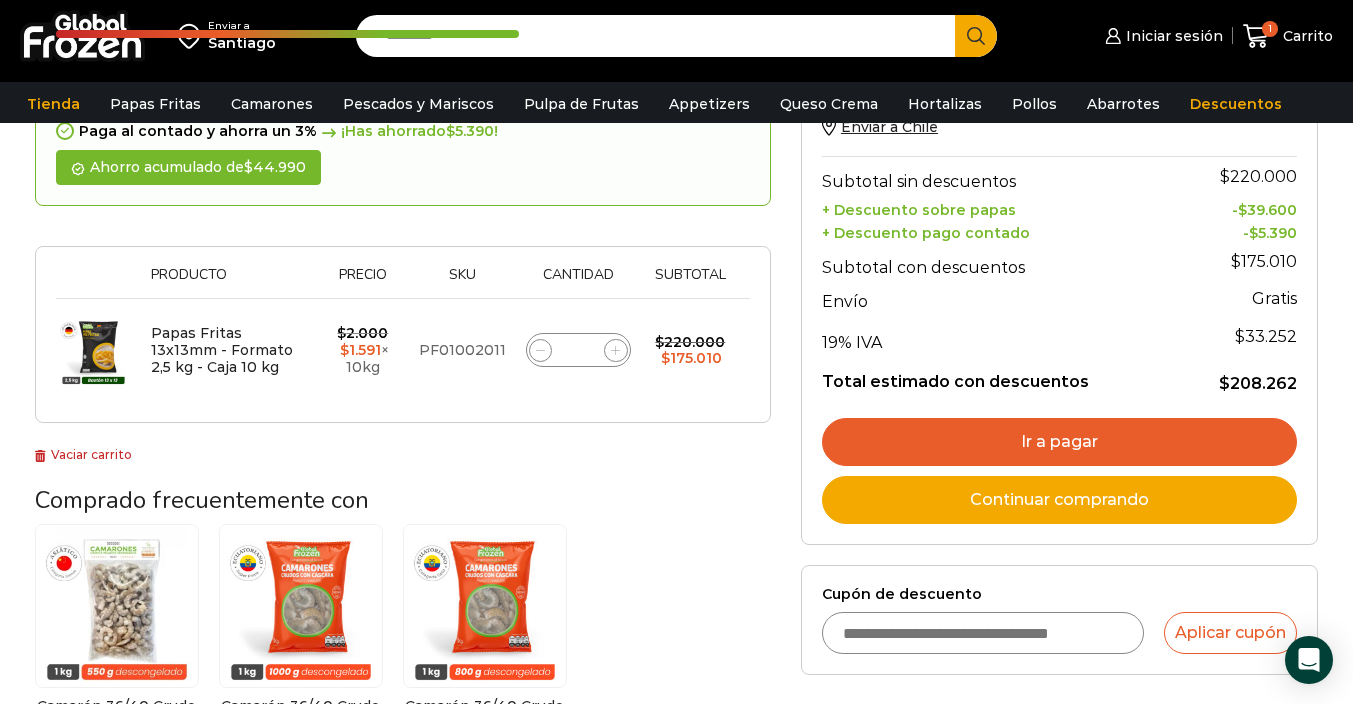 click on "Cupón de descuento" at bounding box center (983, 633) 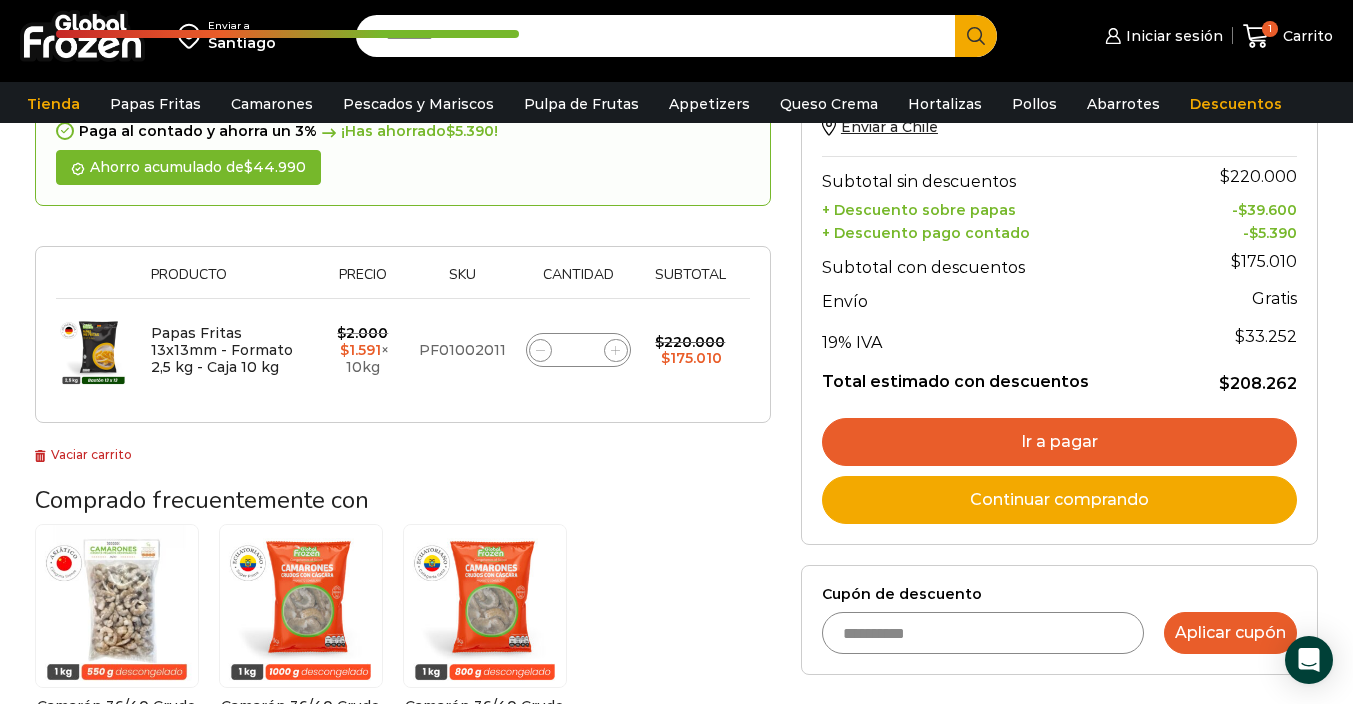 type on "**********" 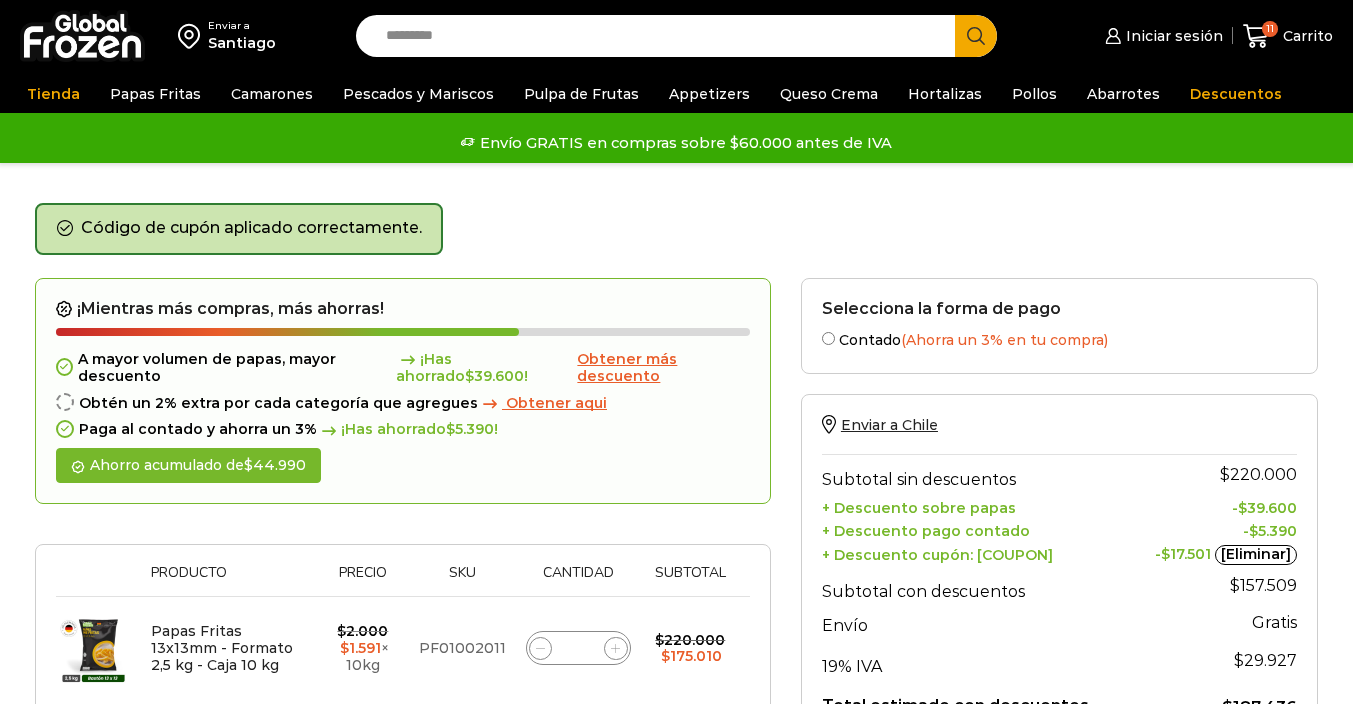 scroll, scrollTop: 0, scrollLeft: 0, axis: both 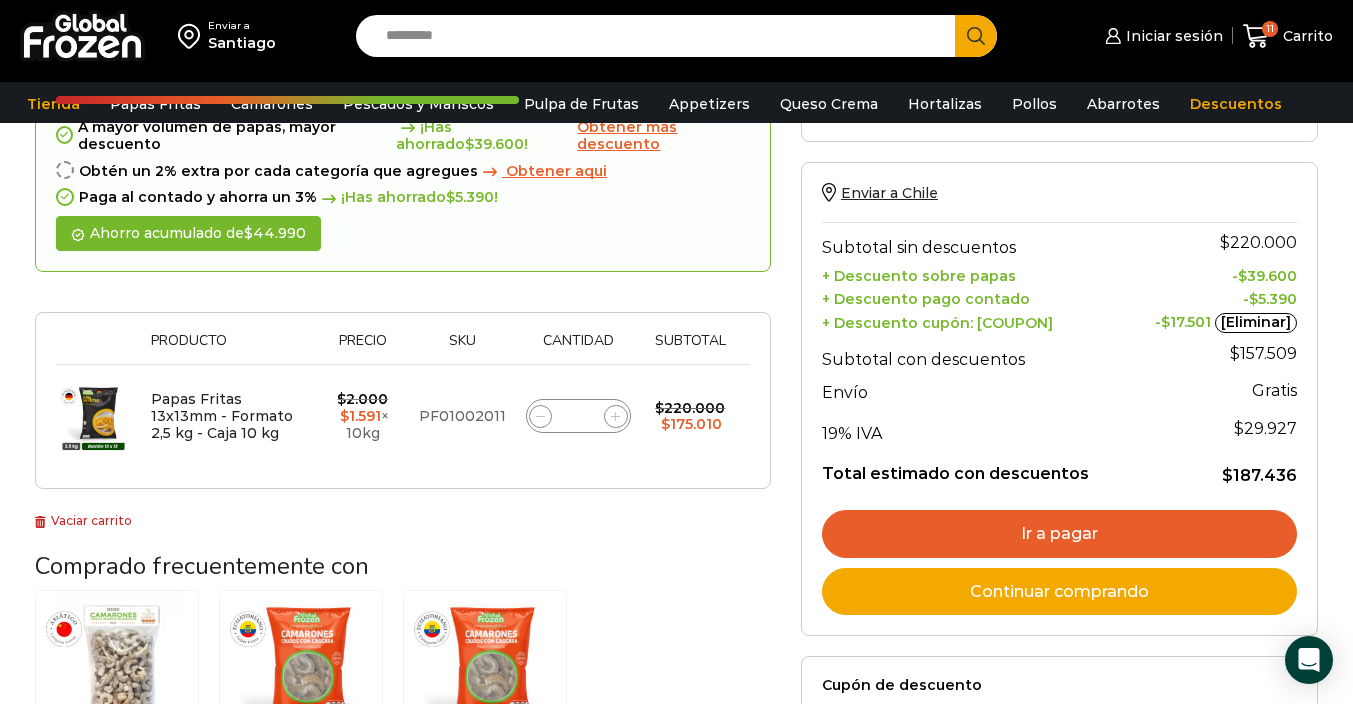 click 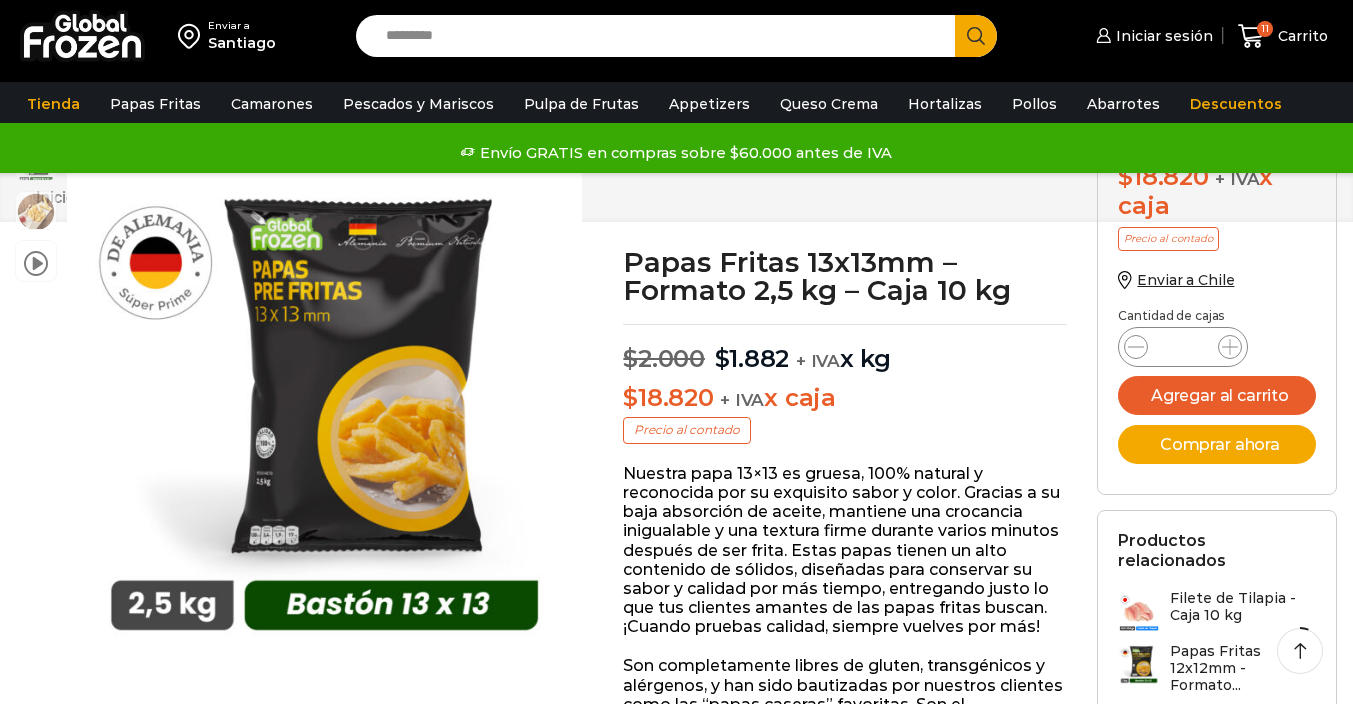 scroll, scrollTop: 158, scrollLeft: 0, axis: vertical 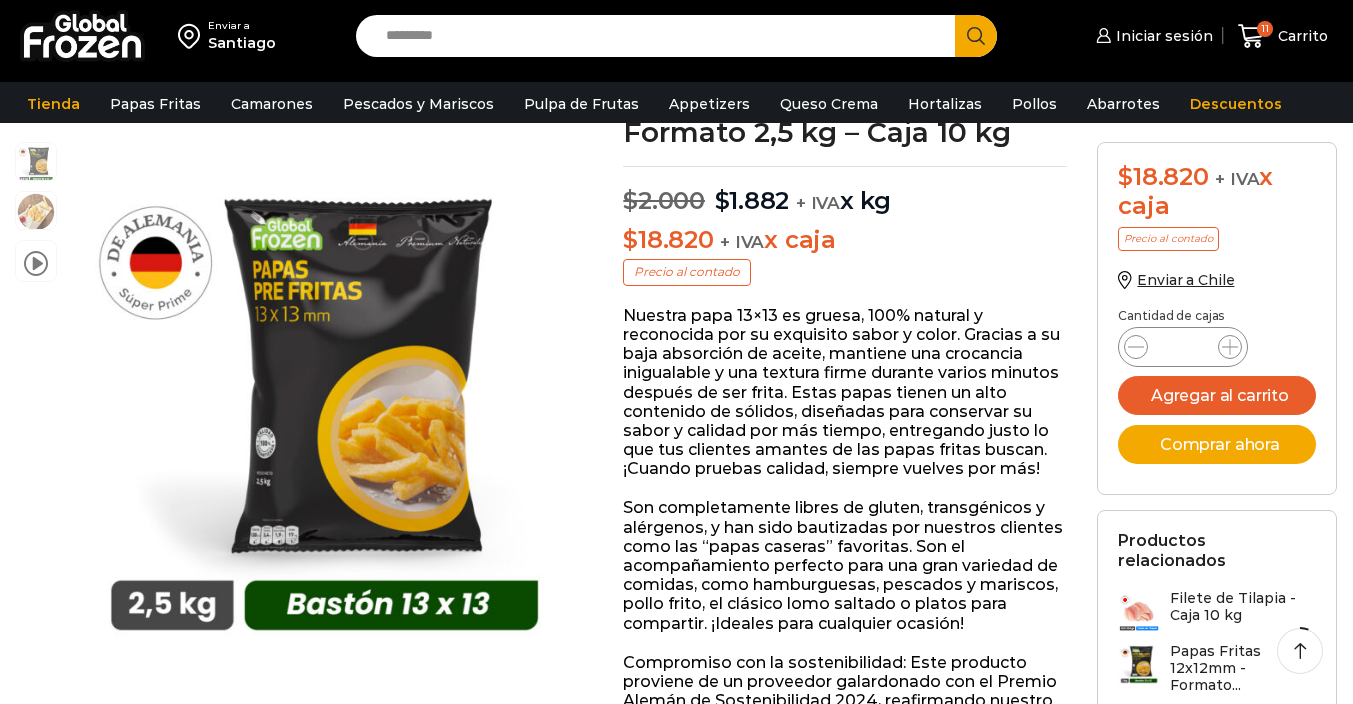 click at bounding box center [324, 399] 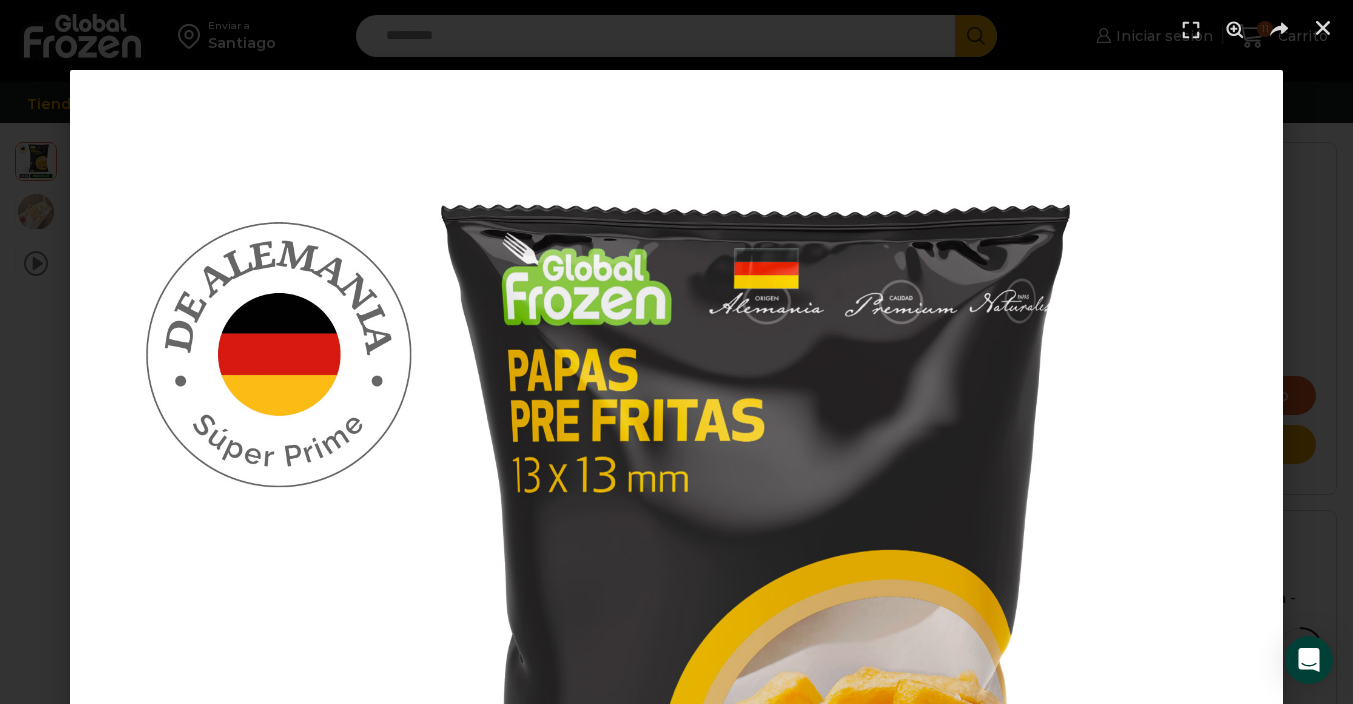 scroll, scrollTop: 881, scrollLeft: 0, axis: vertical 